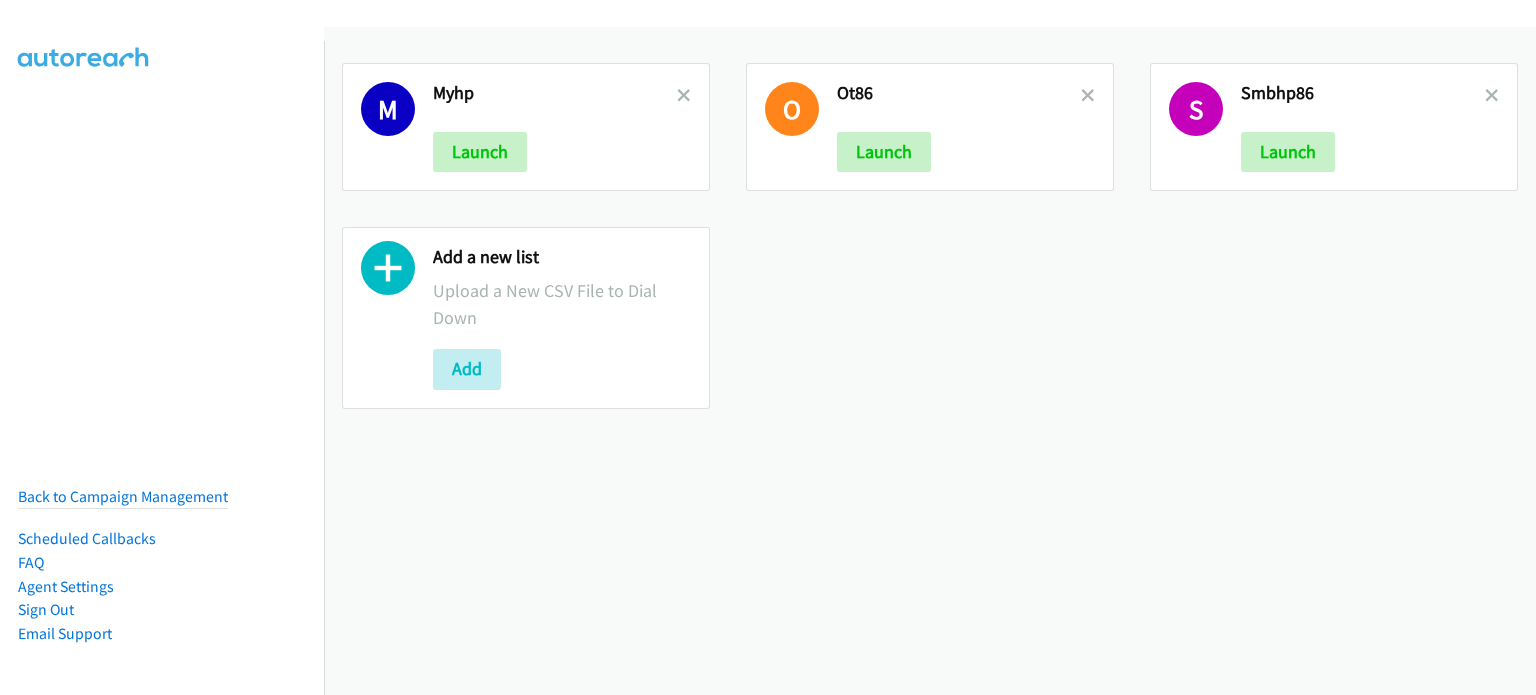 scroll, scrollTop: 0, scrollLeft: 0, axis: both 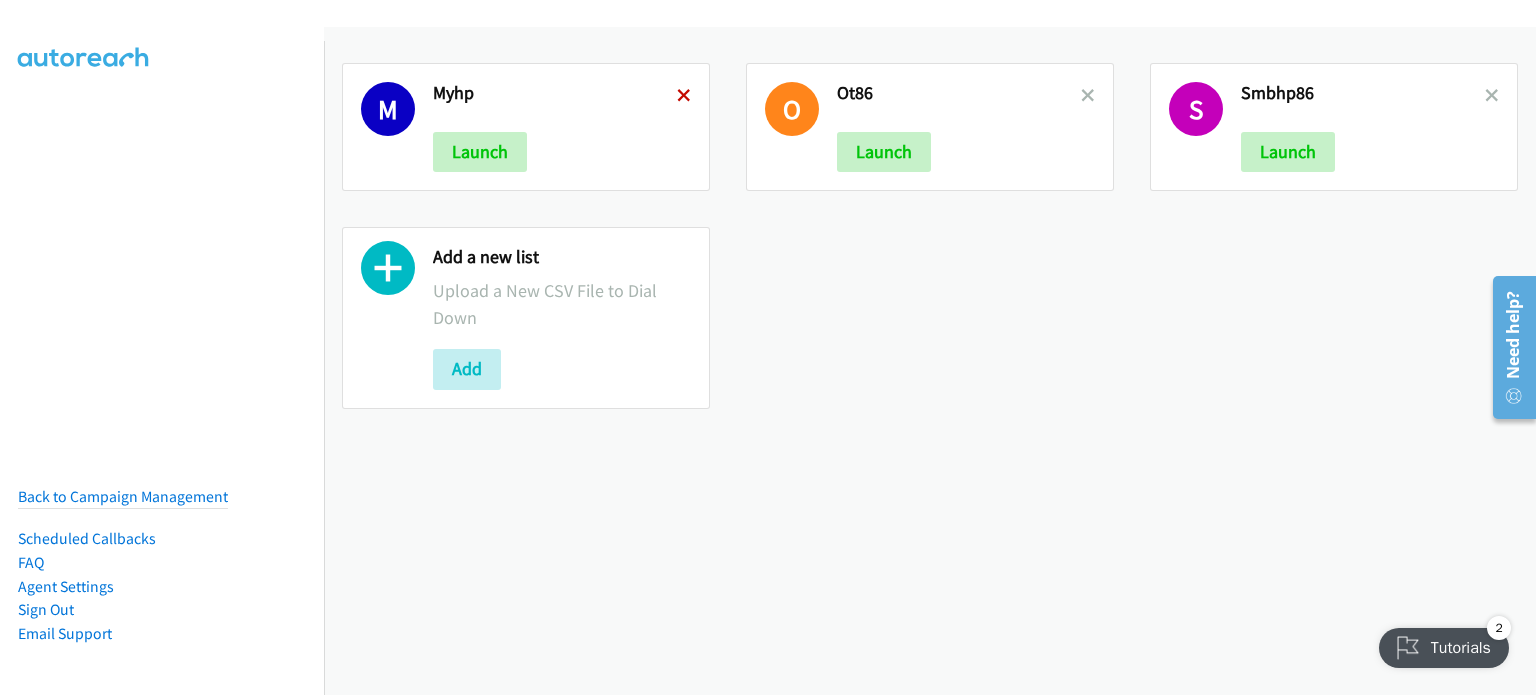 click at bounding box center (684, 97) 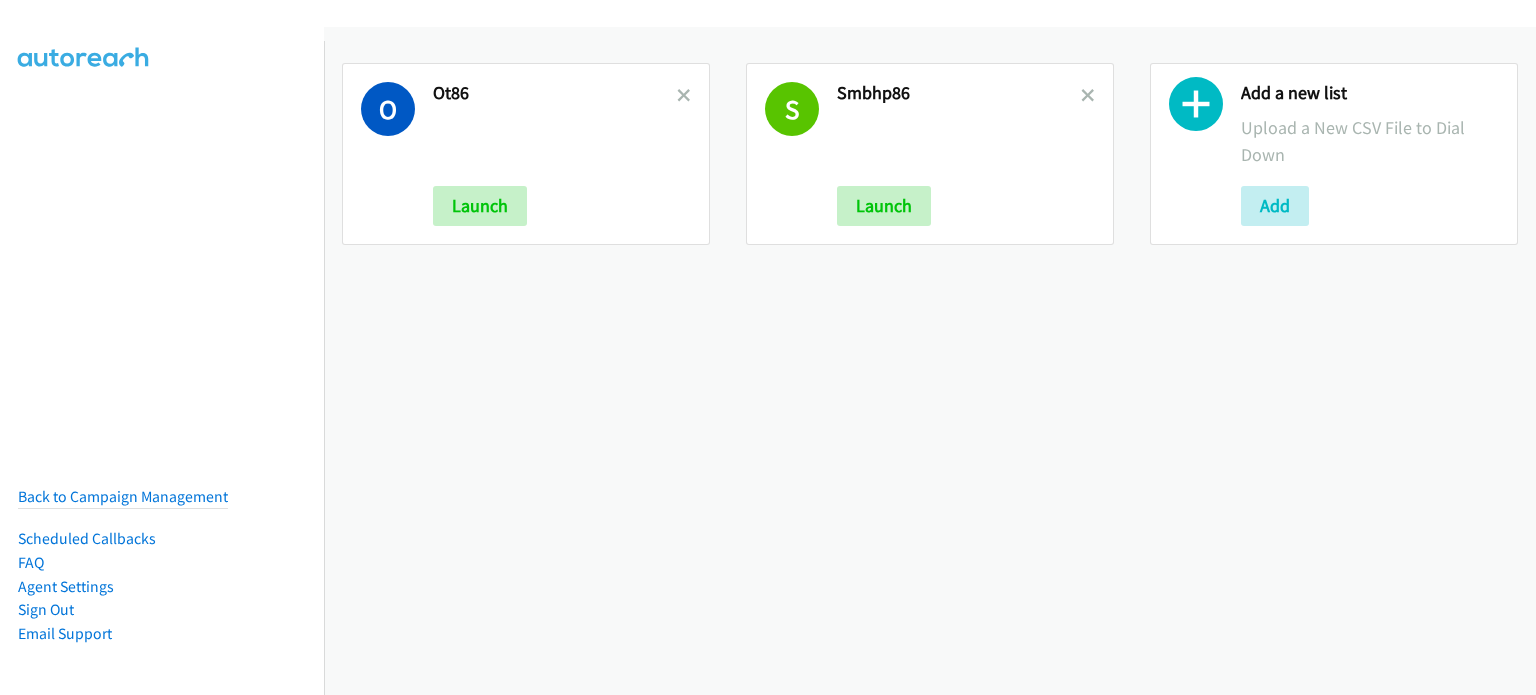 scroll, scrollTop: 0, scrollLeft: 0, axis: both 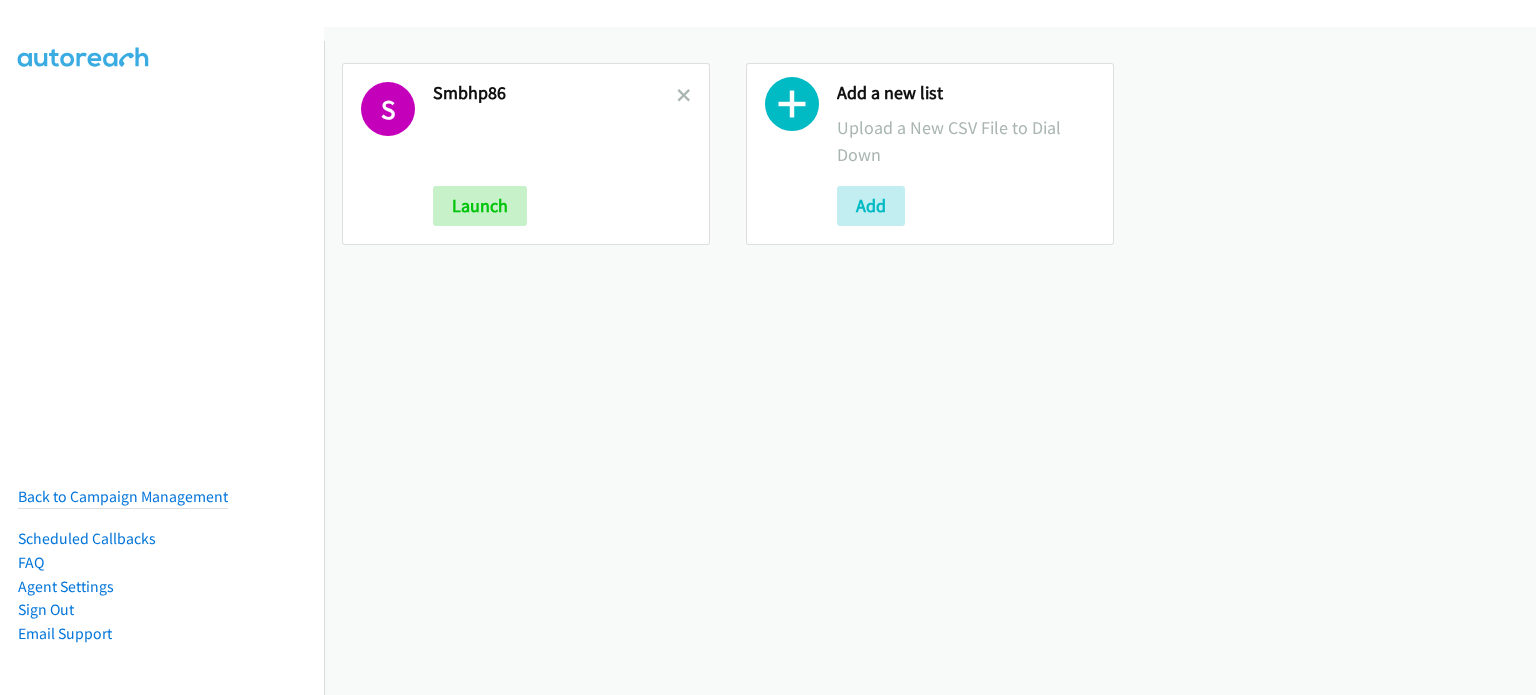 click at bounding box center (684, 97) 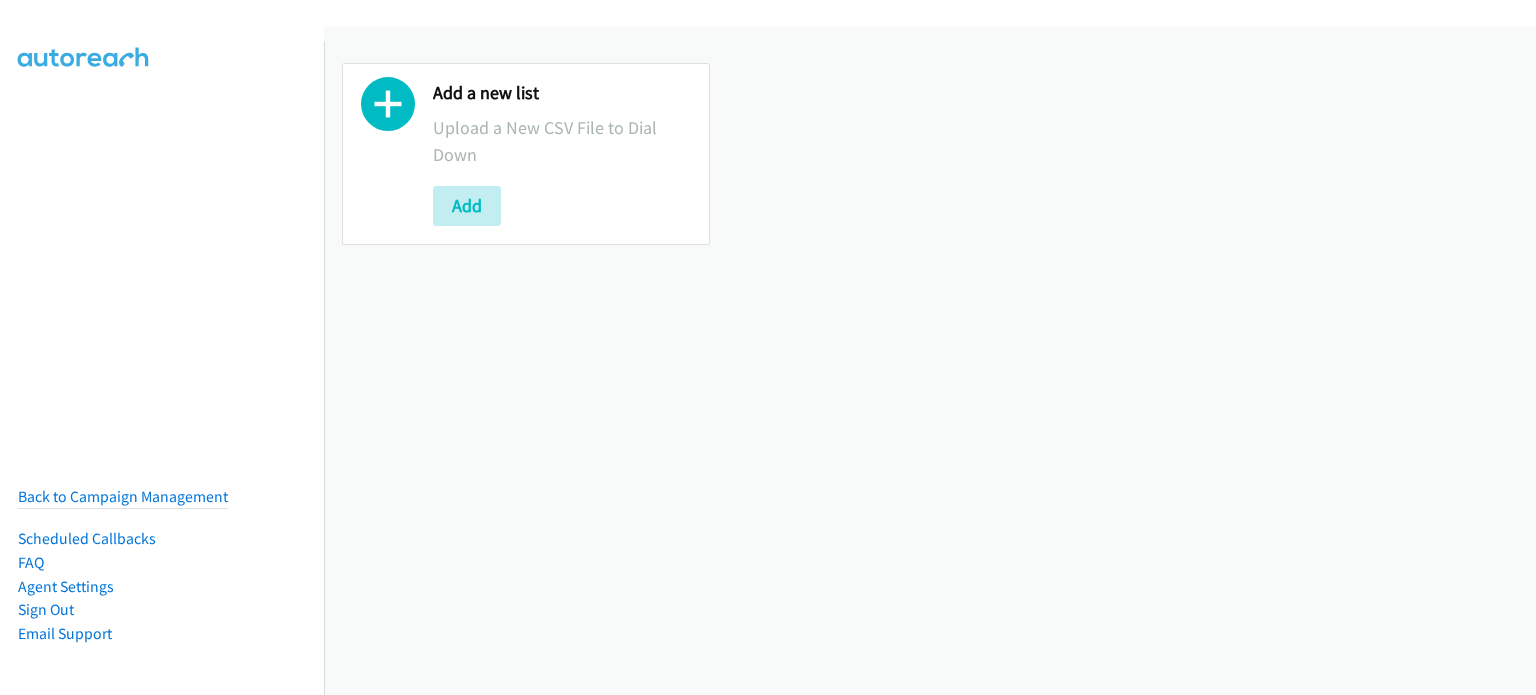 scroll, scrollTop: 0, scrollLeft: 0, axis: both 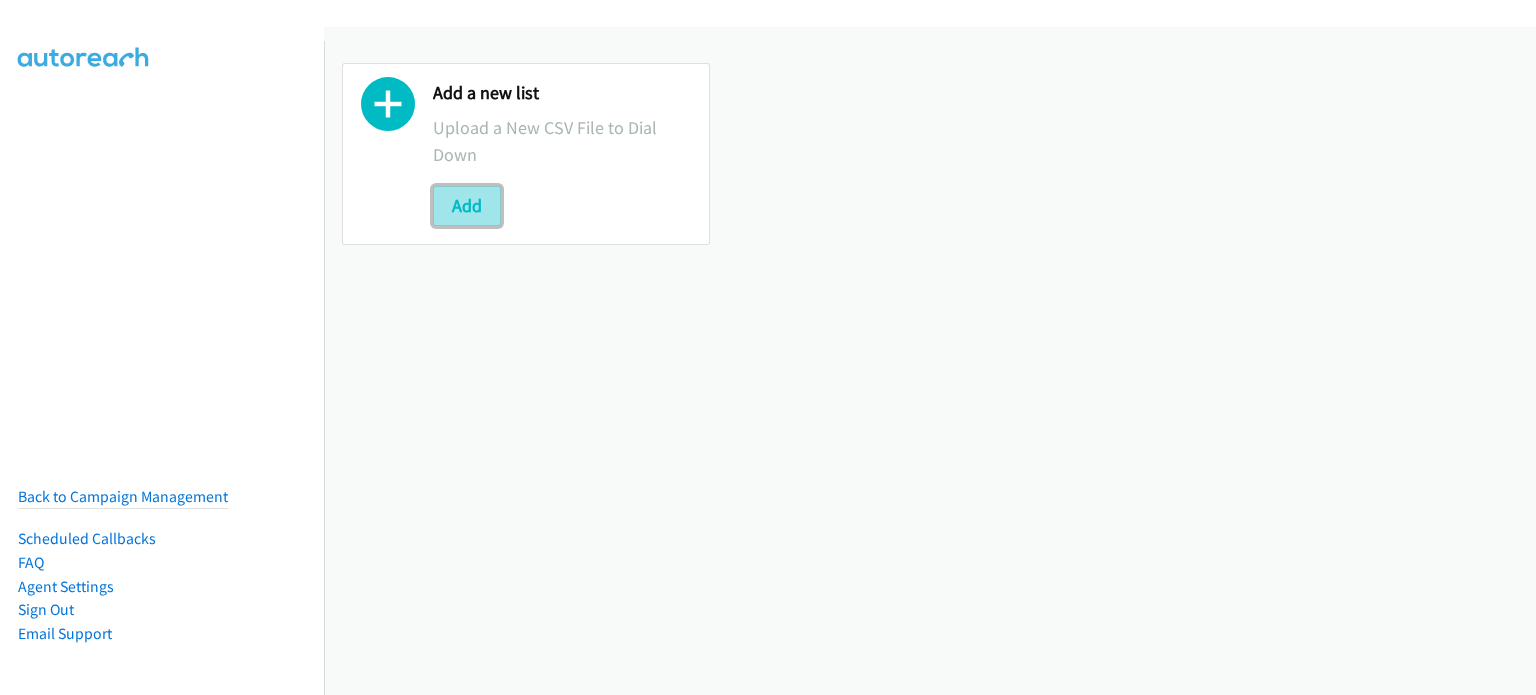 click on "Add" at bounding box center [467, 206] 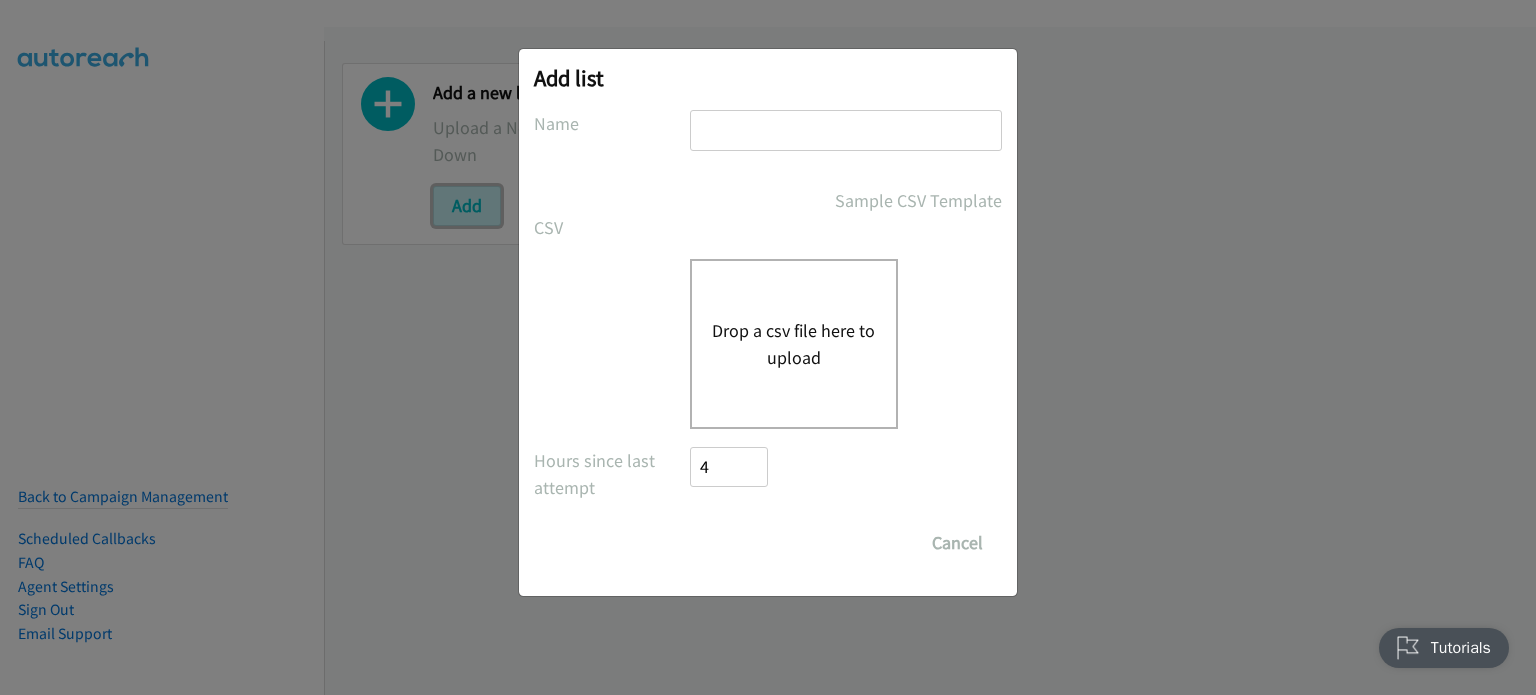 scroll, scrollTop: 0, scrollLeft: 0, axis: both 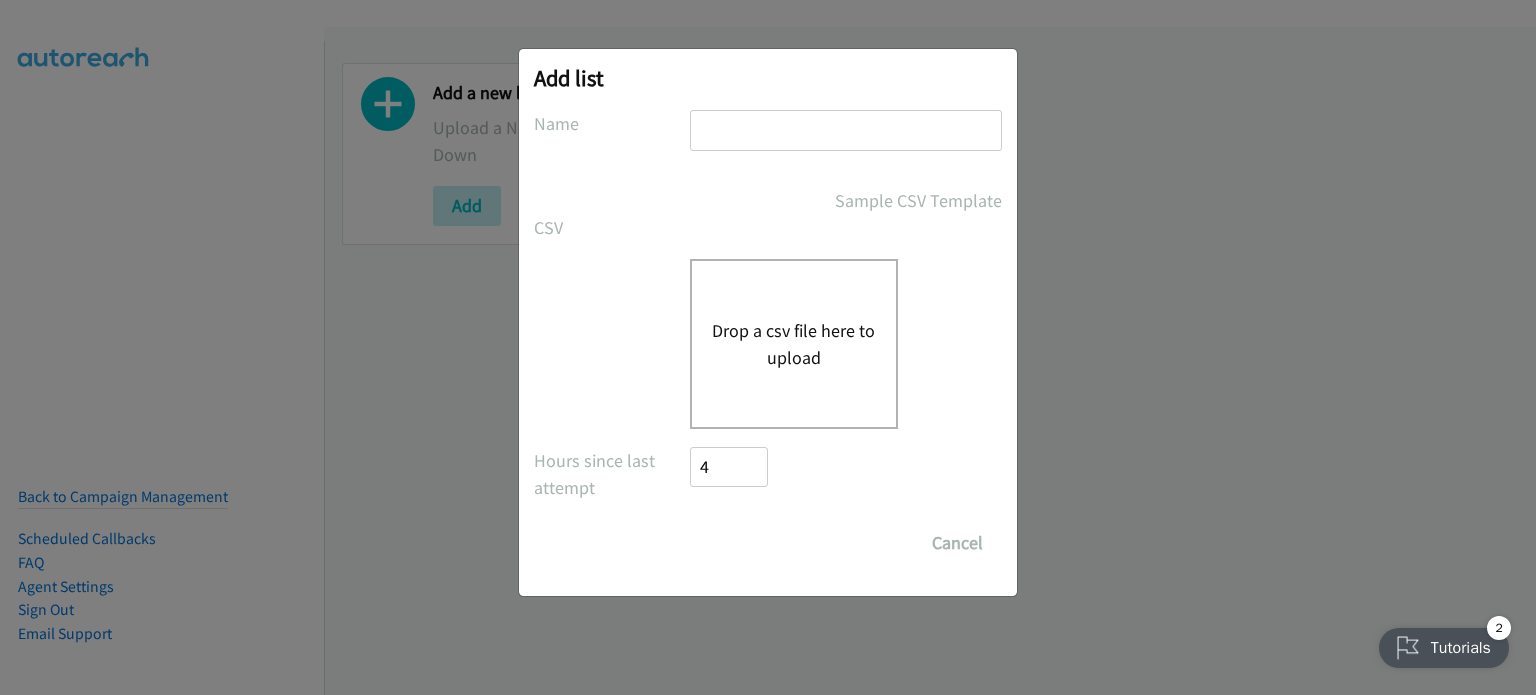 click on "Drop a csv file here to upload" at bounding box center (794, 344) 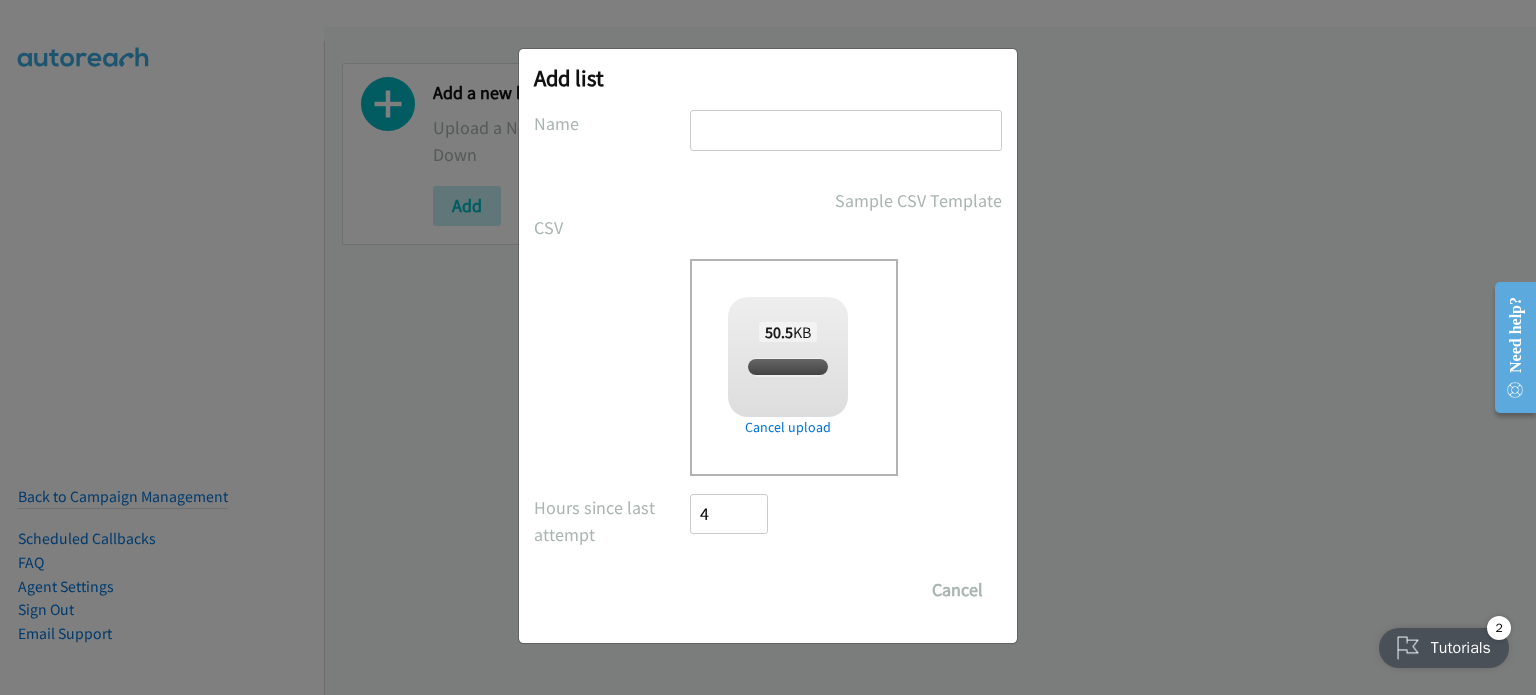 checkbox on "true" 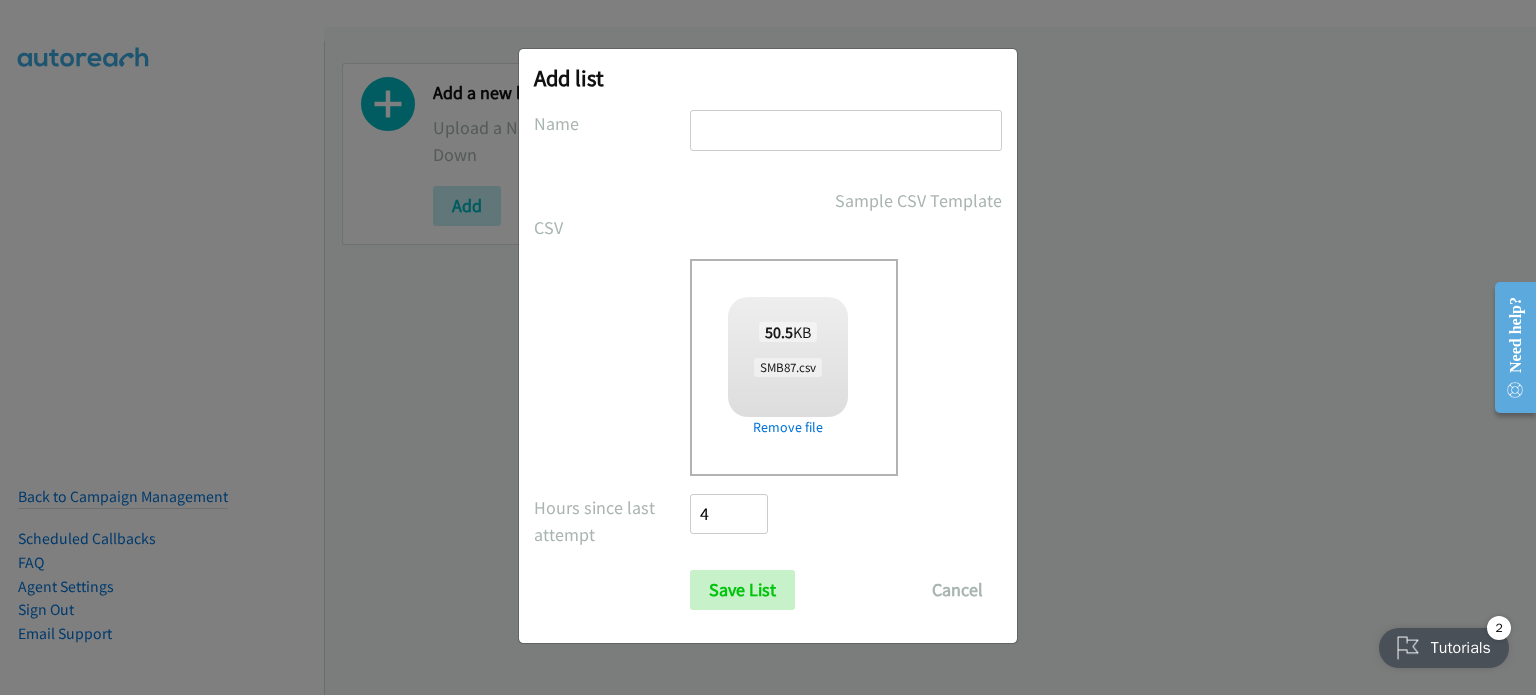 click at bounding box center [846, 130] 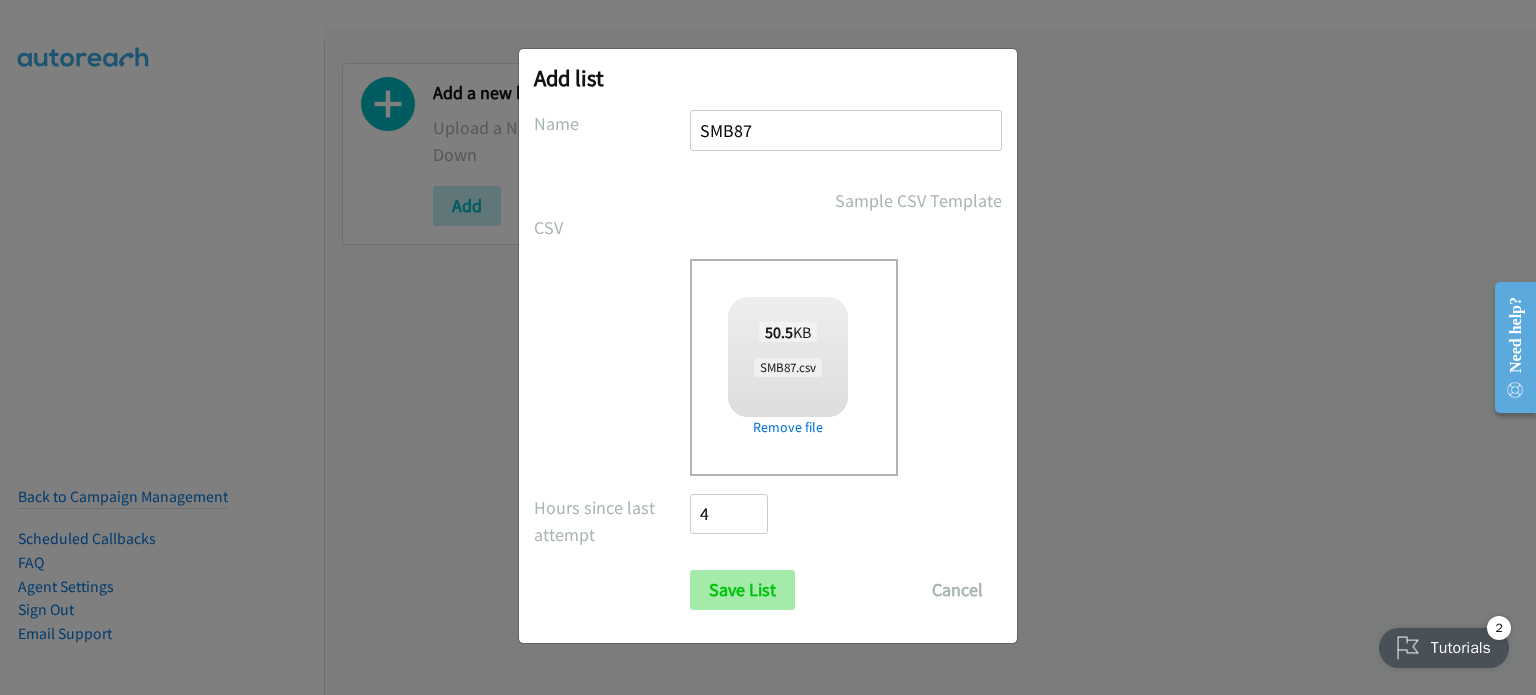 type on "SMB87" 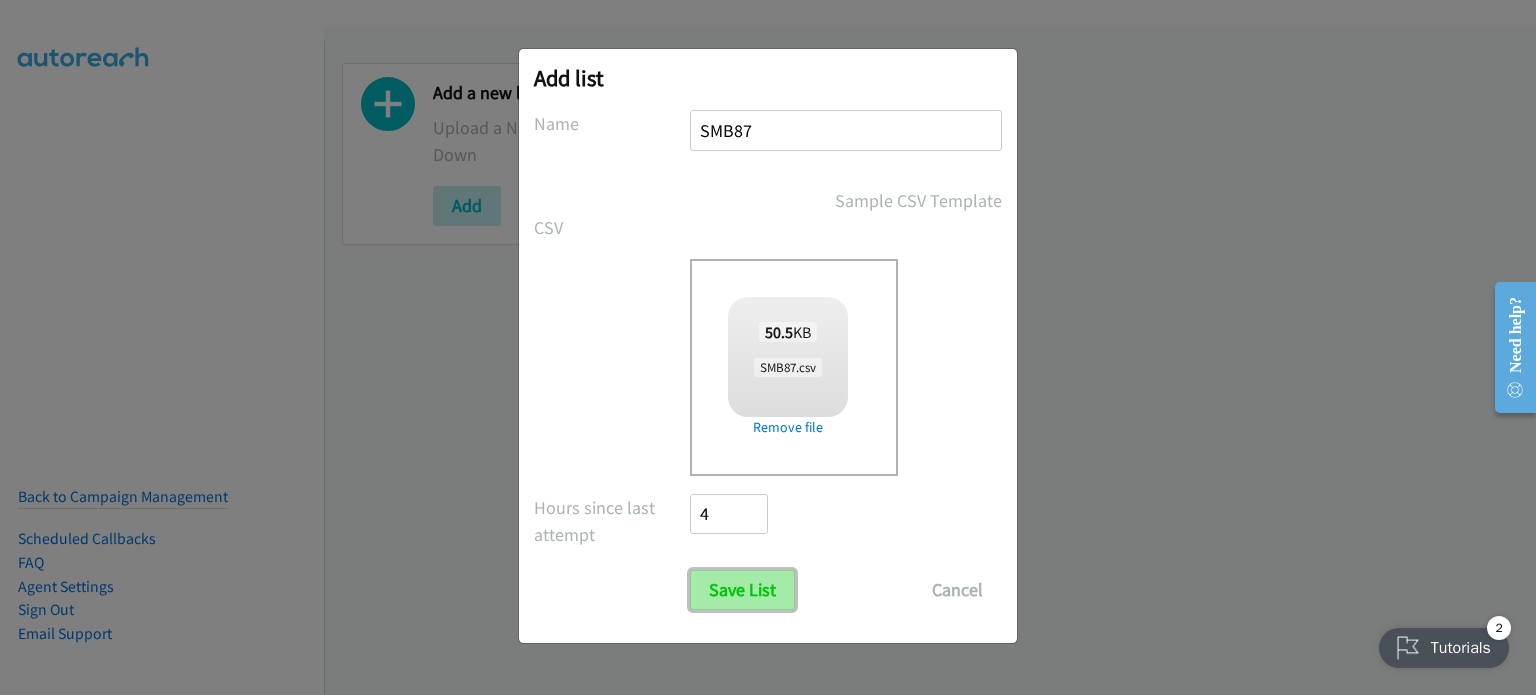 click on "Save List" at bounding box center (742, 590) 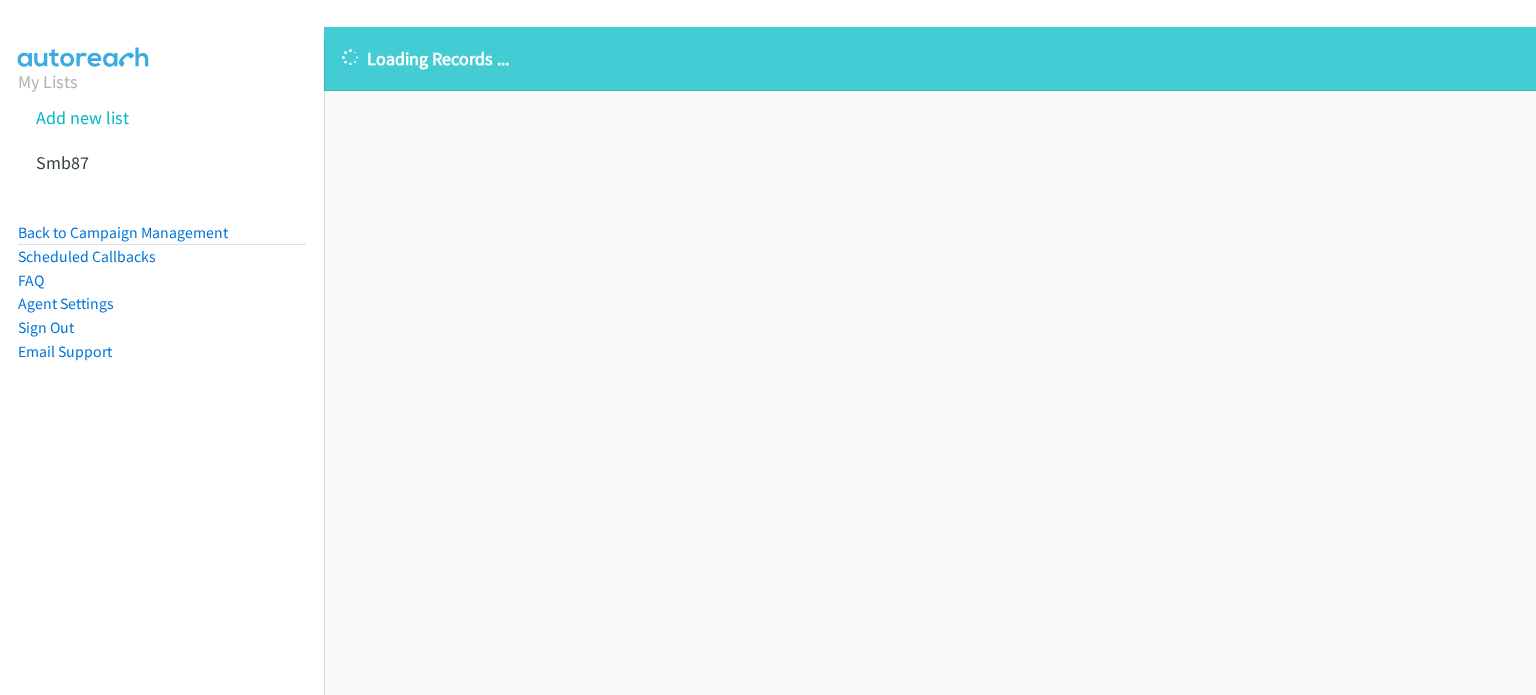 scroll, scrollTop: 0, scrollLeft: 0, axis: both 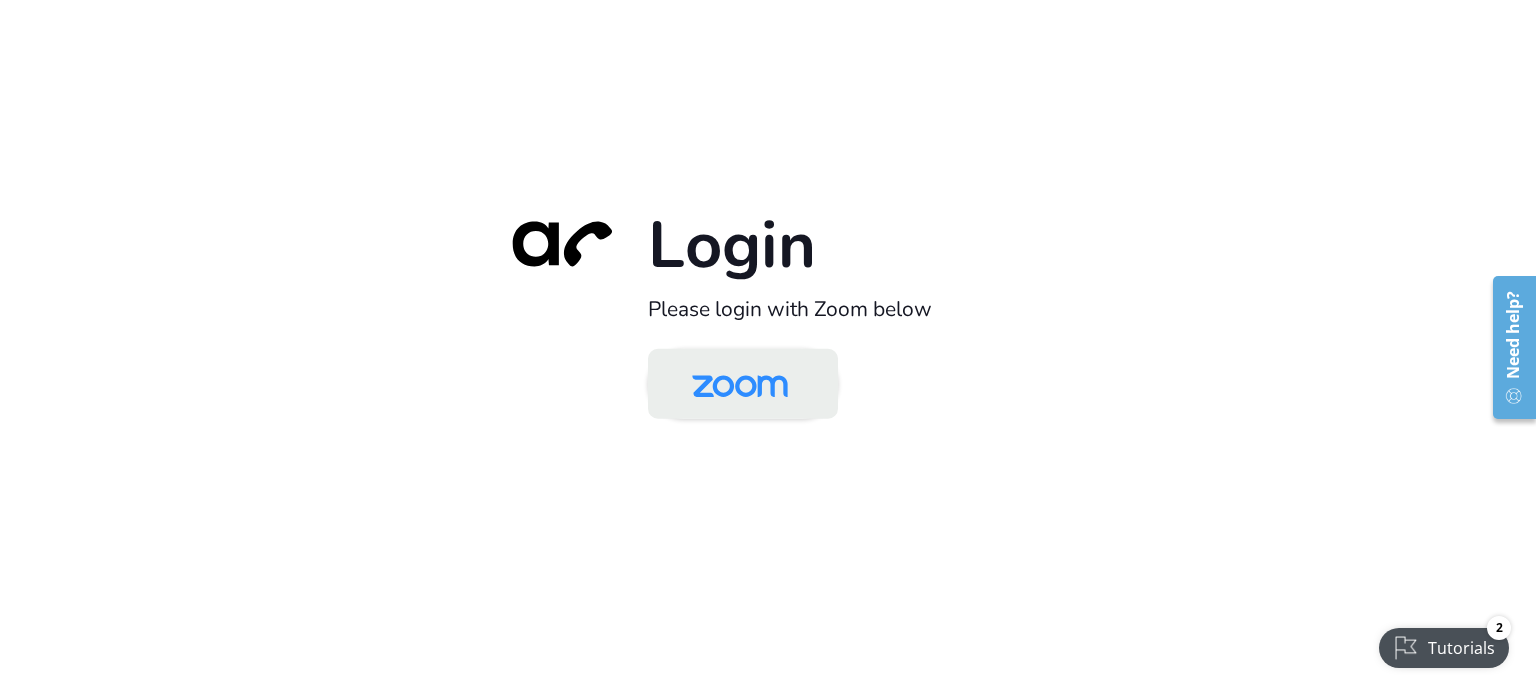 click at bounding box center [740, 385] 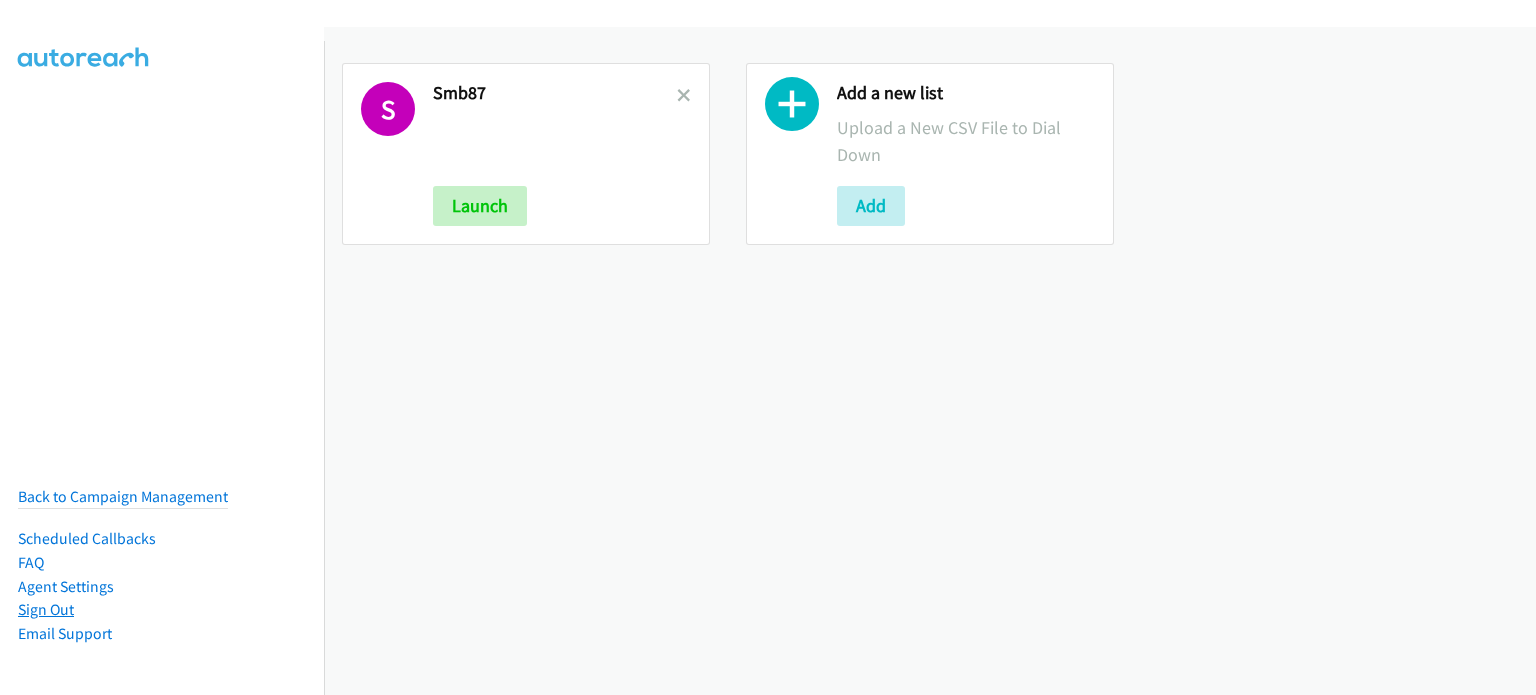 scroll, scrollTop: 0, scrollLeft: 0, axis: both 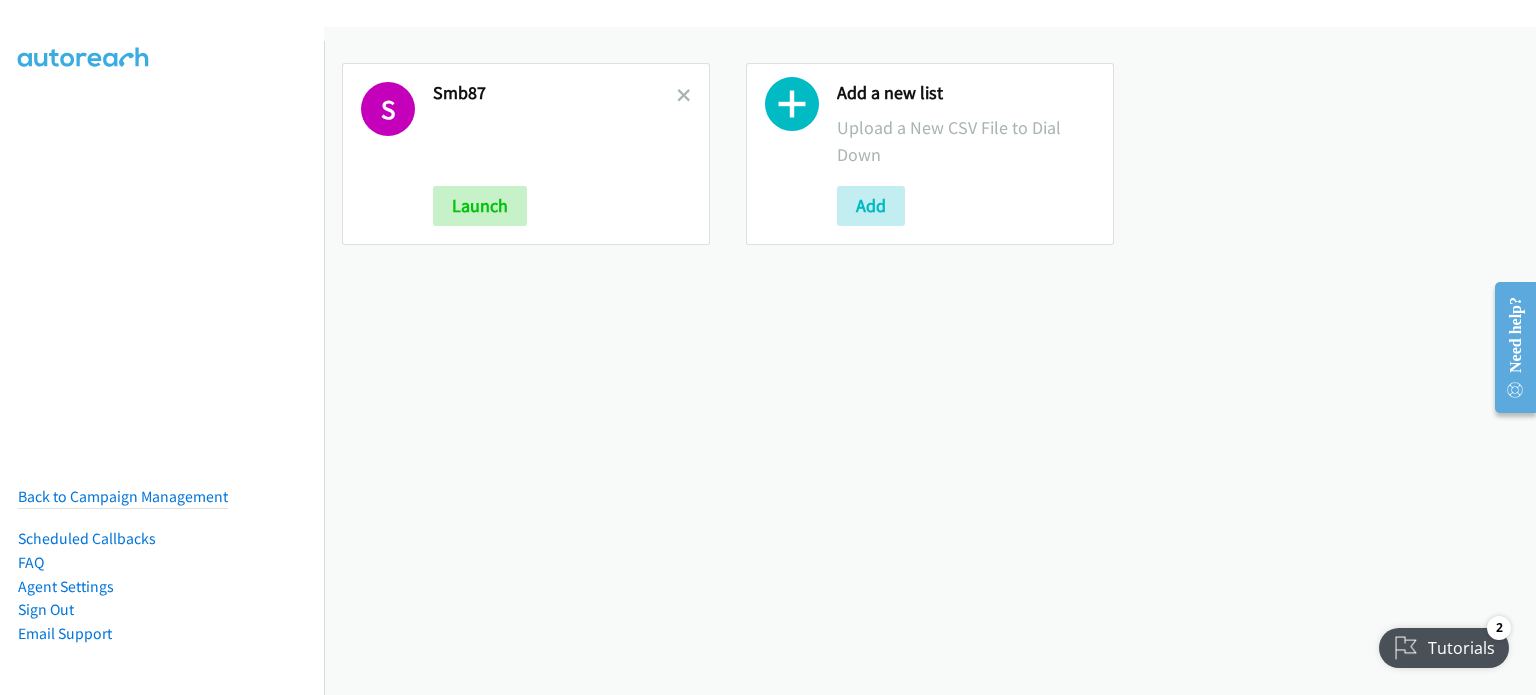 click on "S
[LAST]
Launch
Add a new list
Upload a New CSV File to Dial Down
Add" at bounding box center [930, 361] 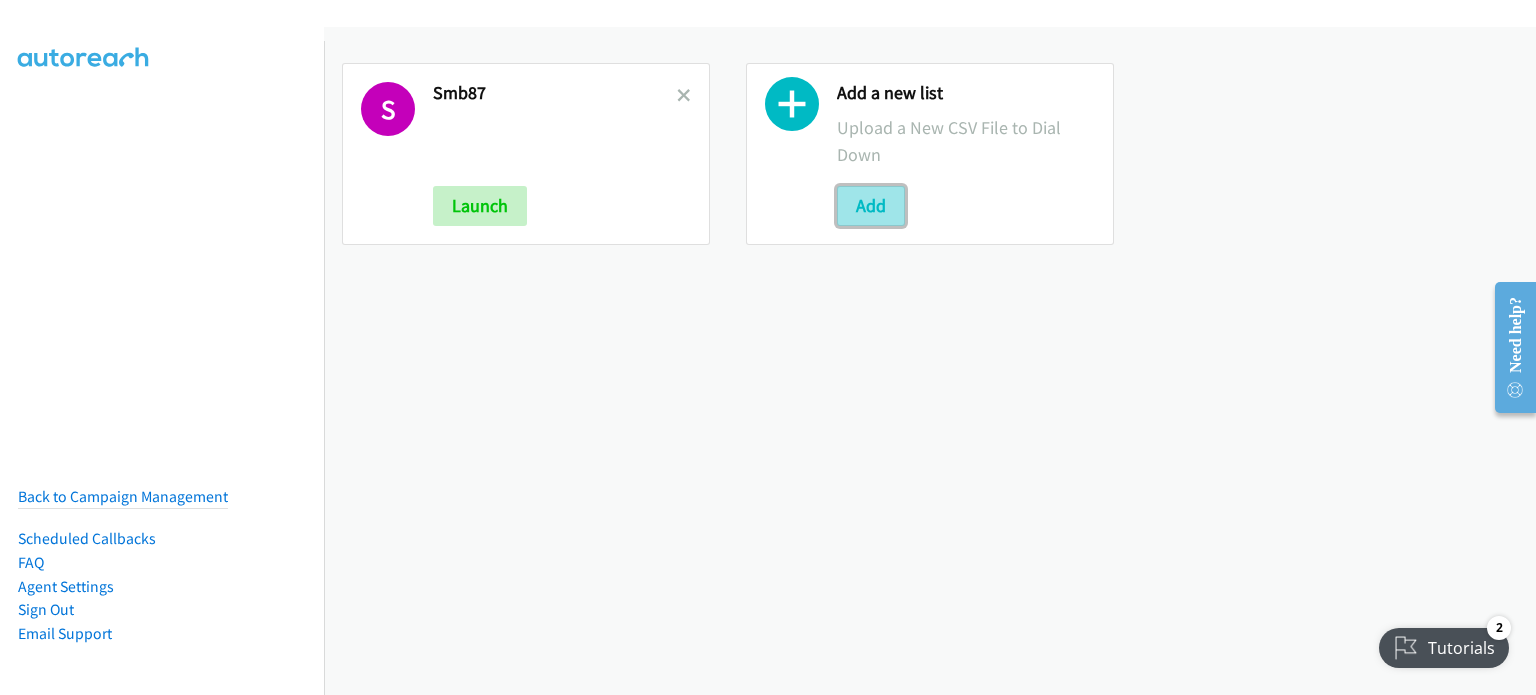 click on "Add" at bounding box center (871, 206) 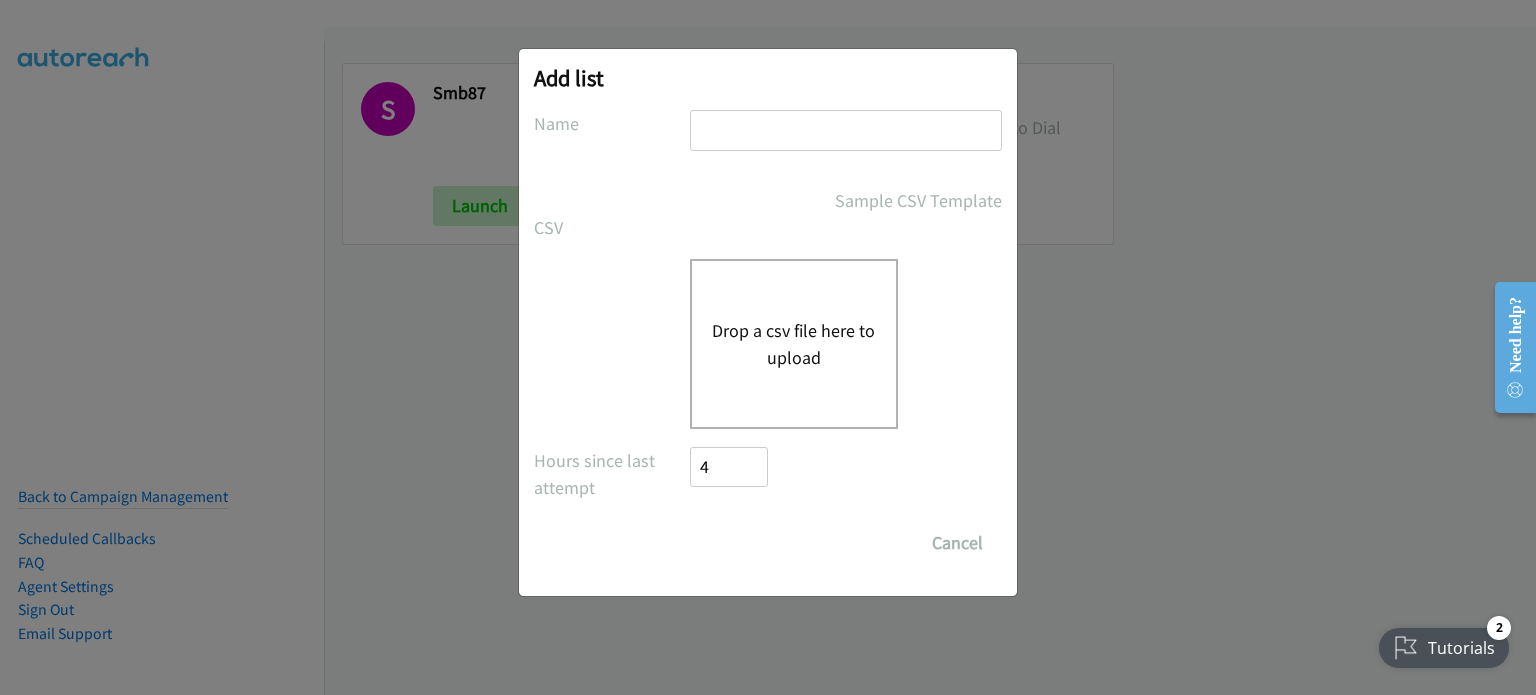 click on "Drop a csv file here to upload" at bounding box center (794, 344) 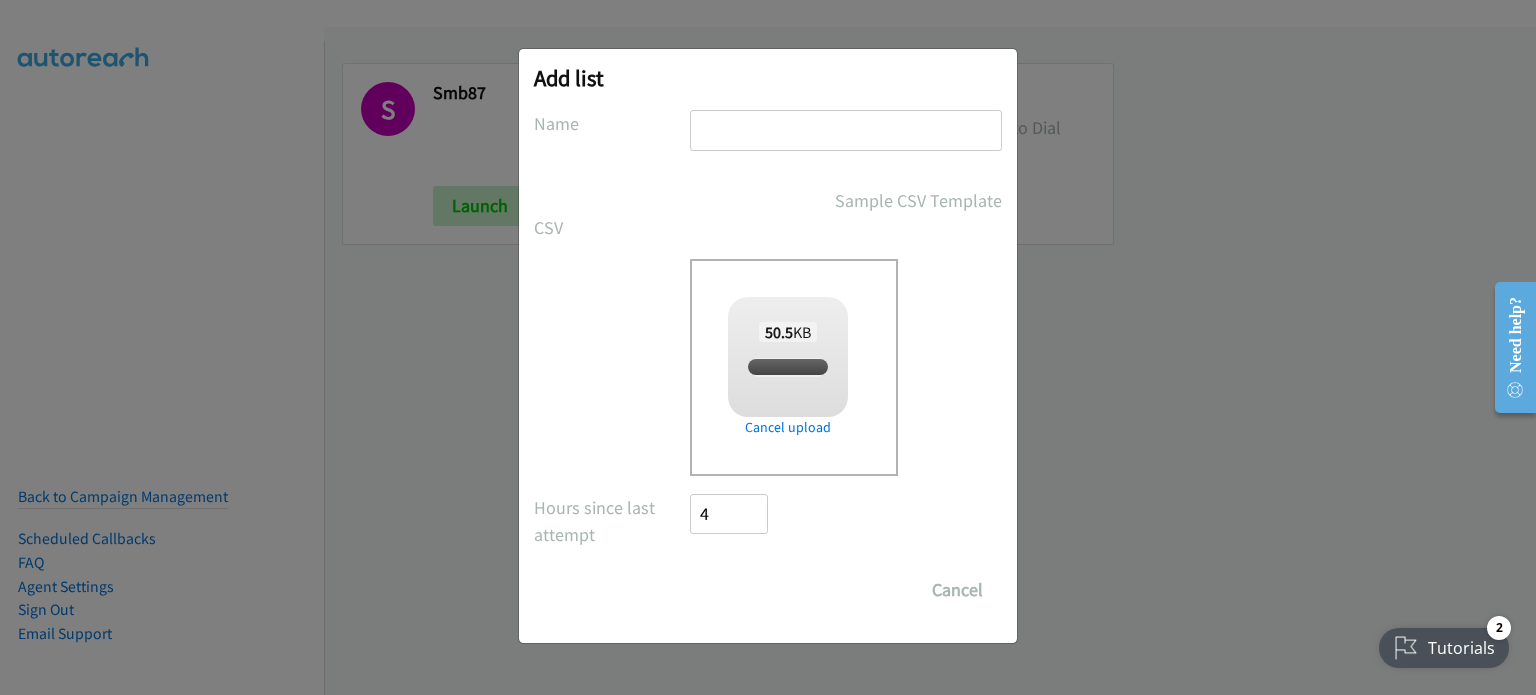 checkbox on "true" 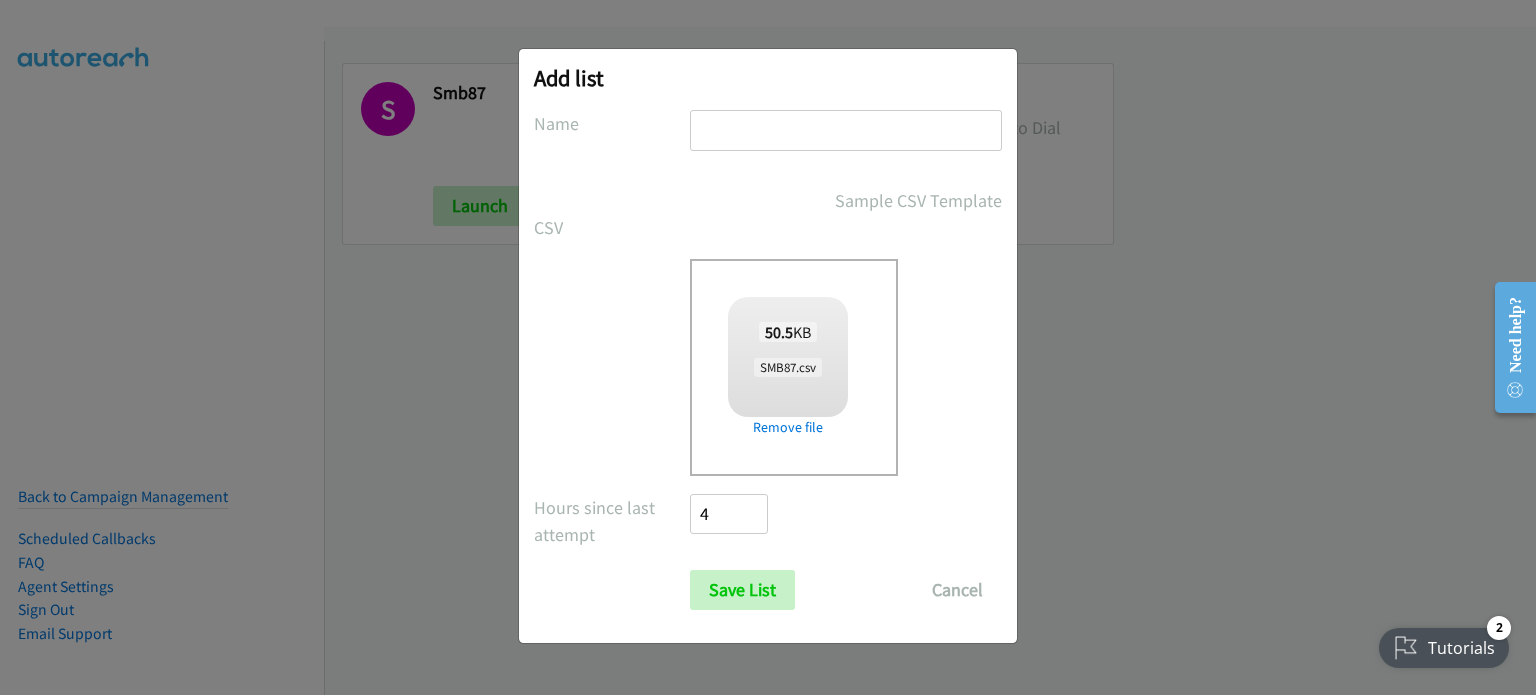 click at bounding box center [846, 130] 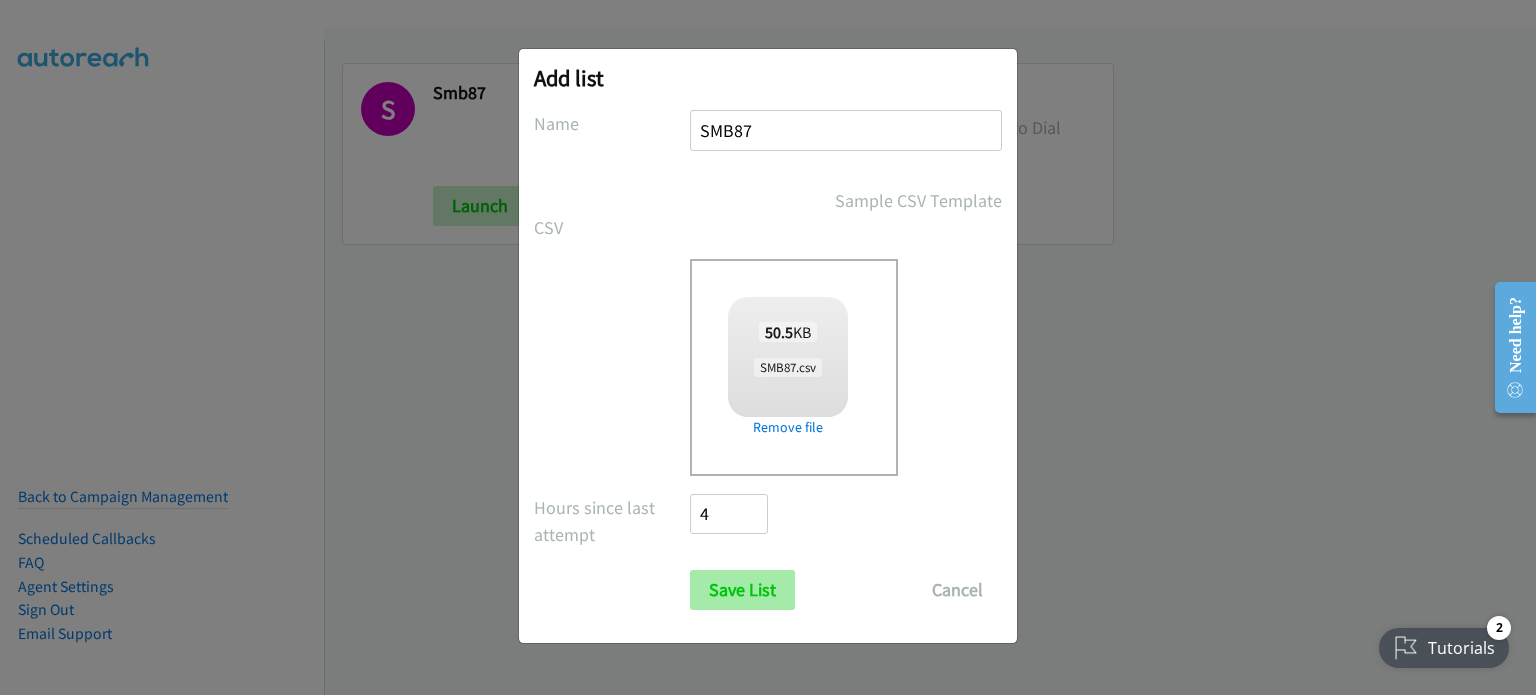 type on "SMB87" 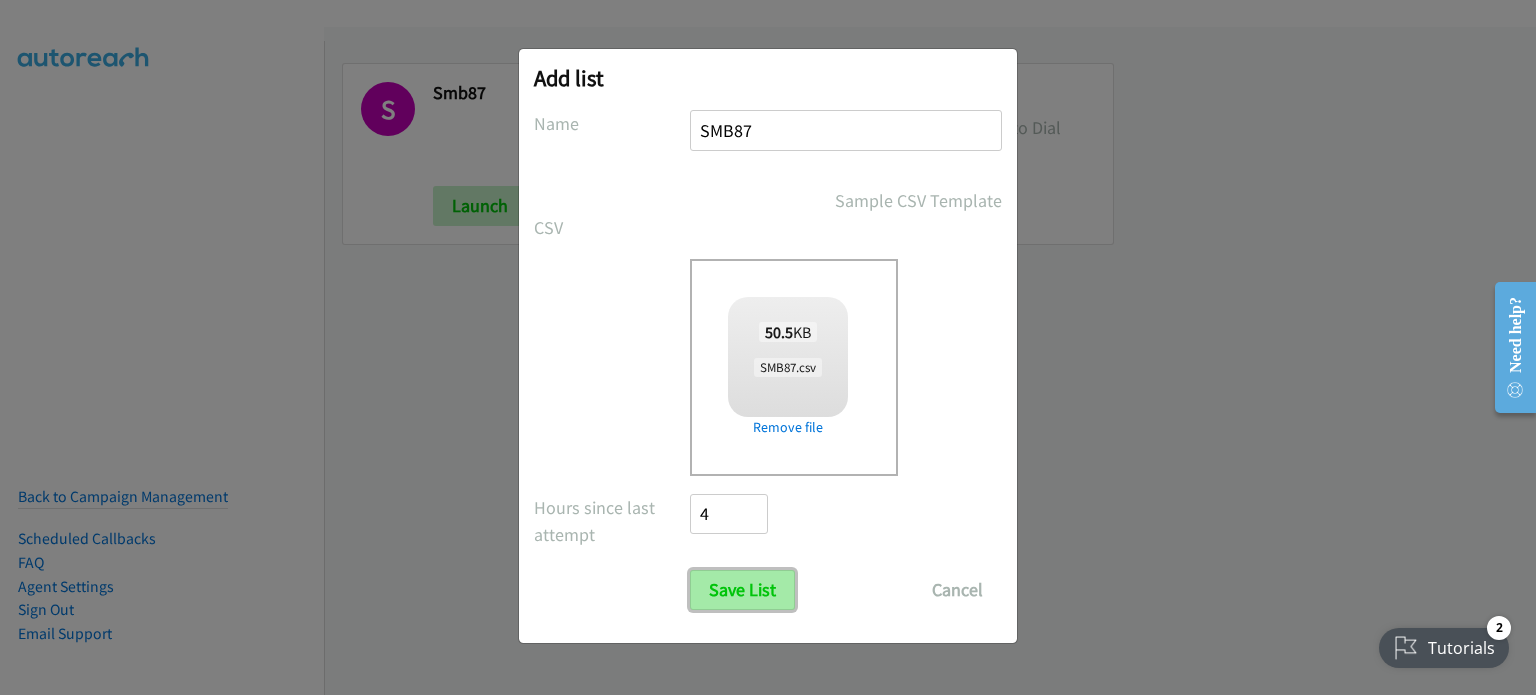 click on "Save List" at bounding box center [742, 590] 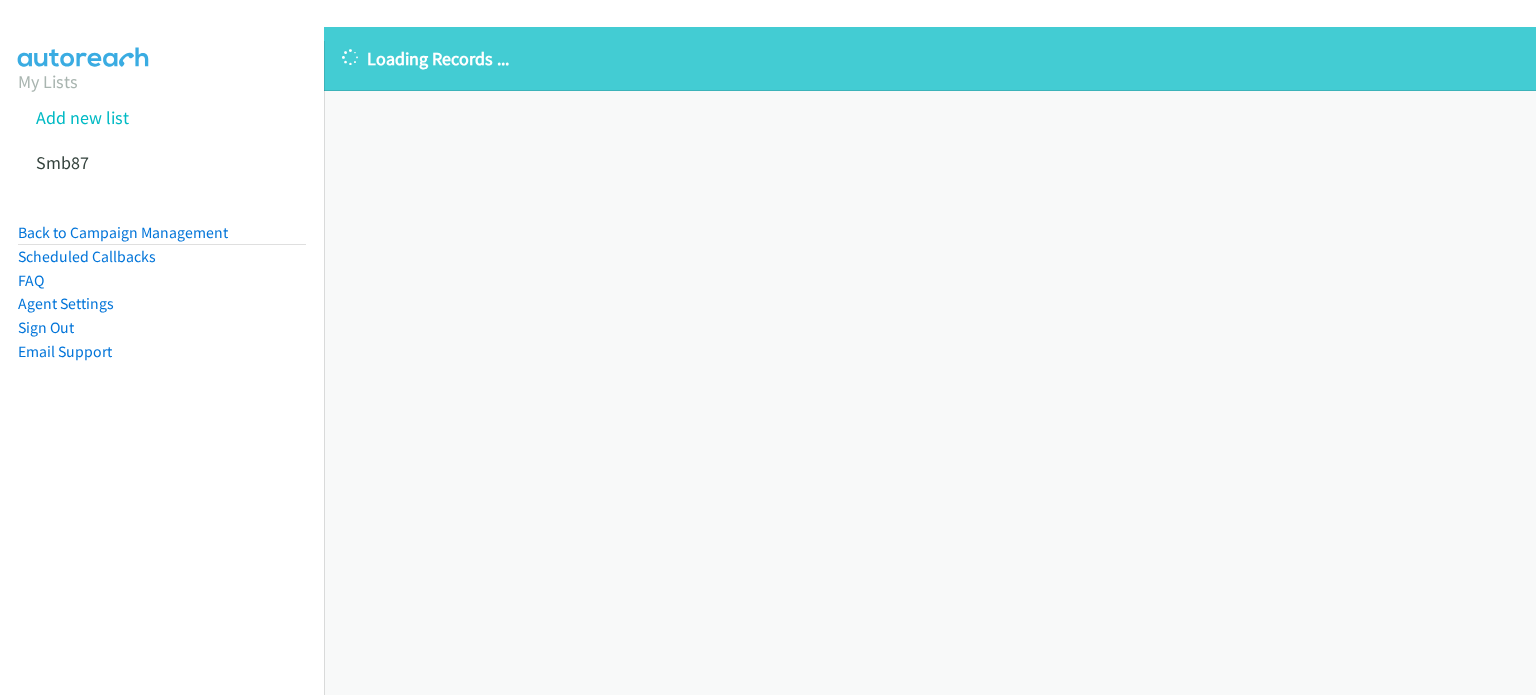scroll, scrollTop: 0, scrollLeft: 0, axis: both 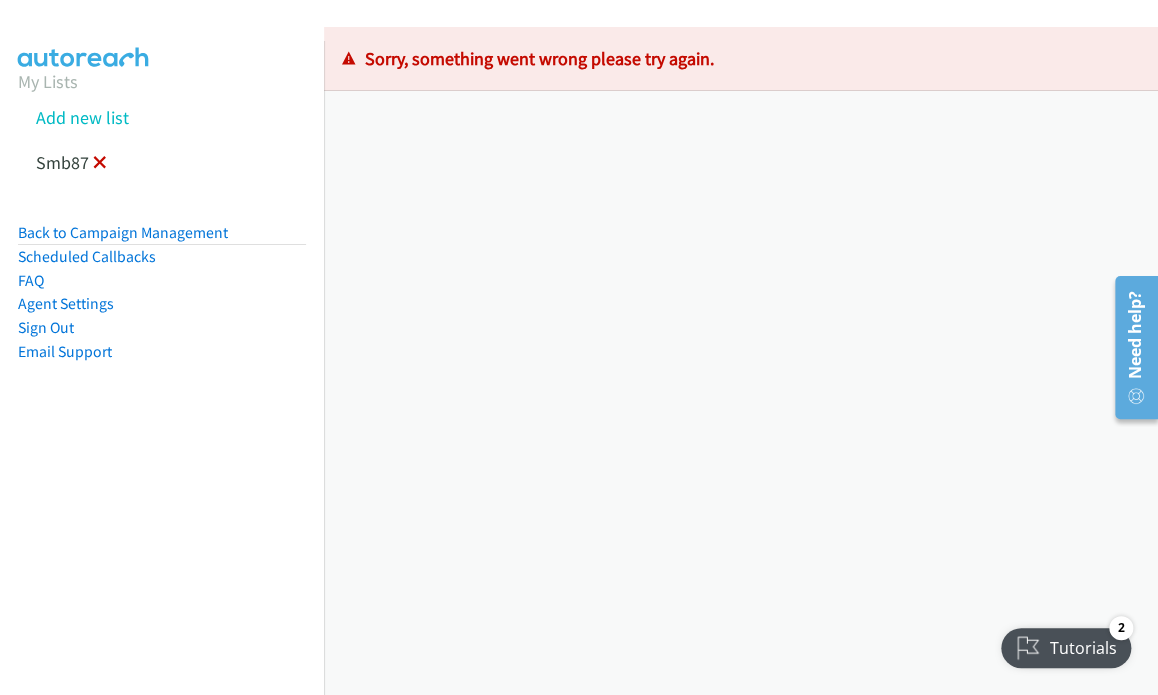 click at bounding box center [100, 164] 